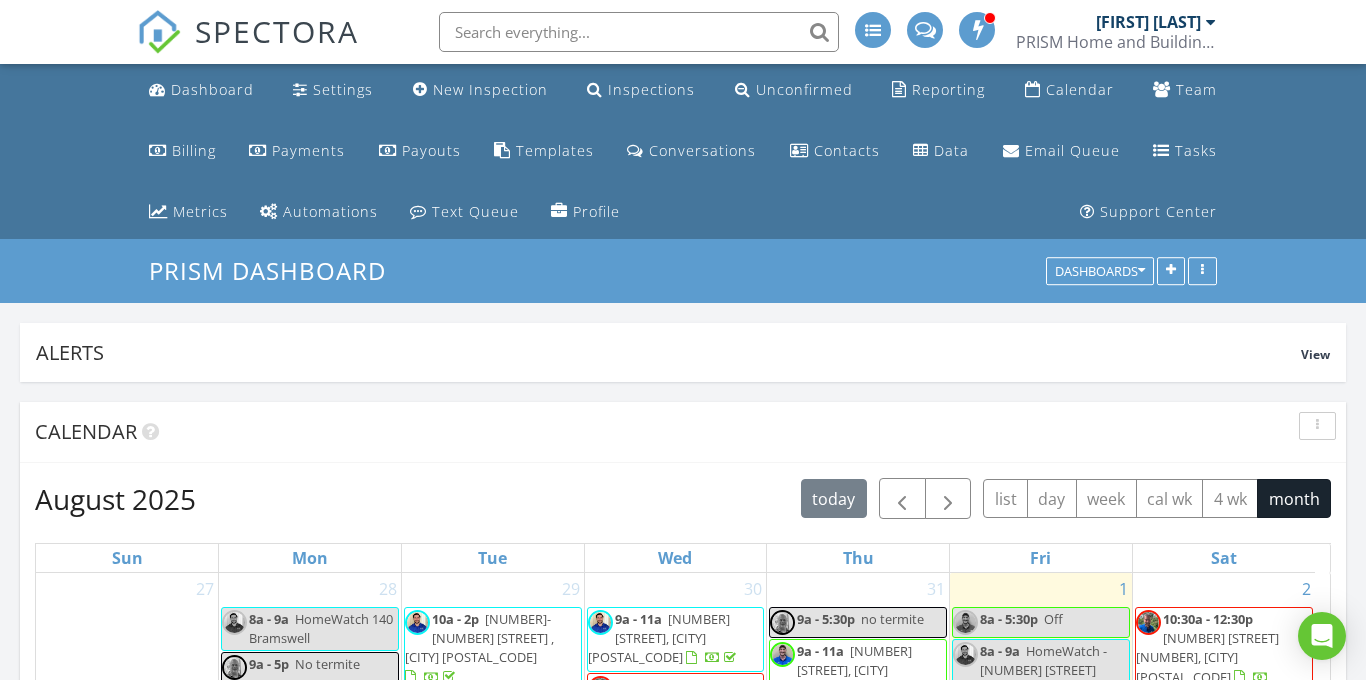scroll, scrollTop: 344, scrollLeft: 0, axis: vertical 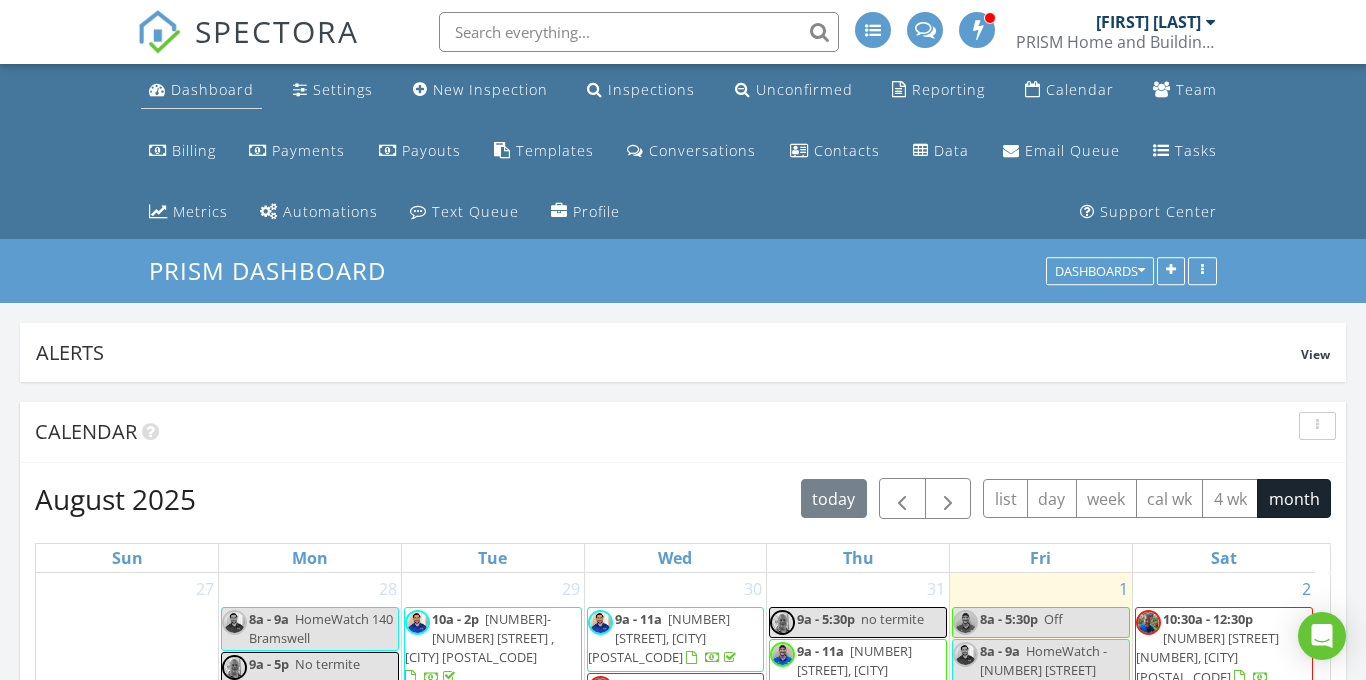 click on "Dashboard" at bounding box center (212, 89) 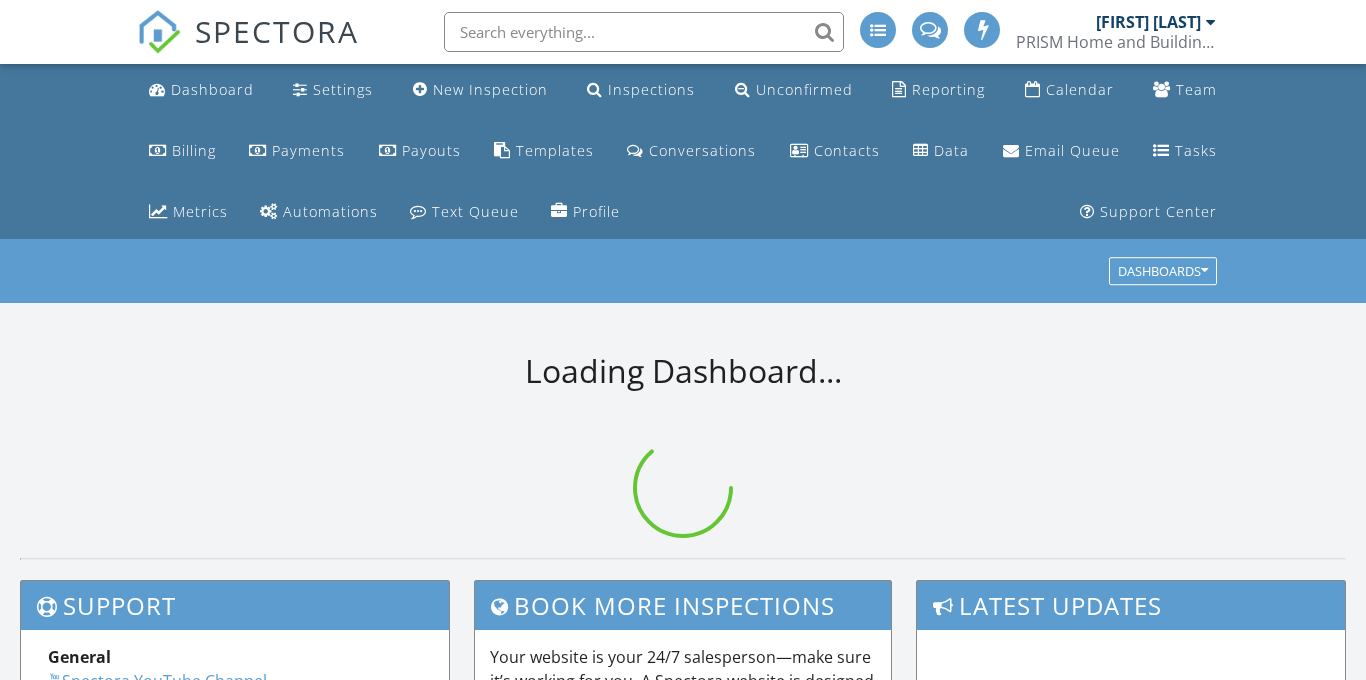 scroll, scrollTop: 0, scrollLeft: 0, axis: both 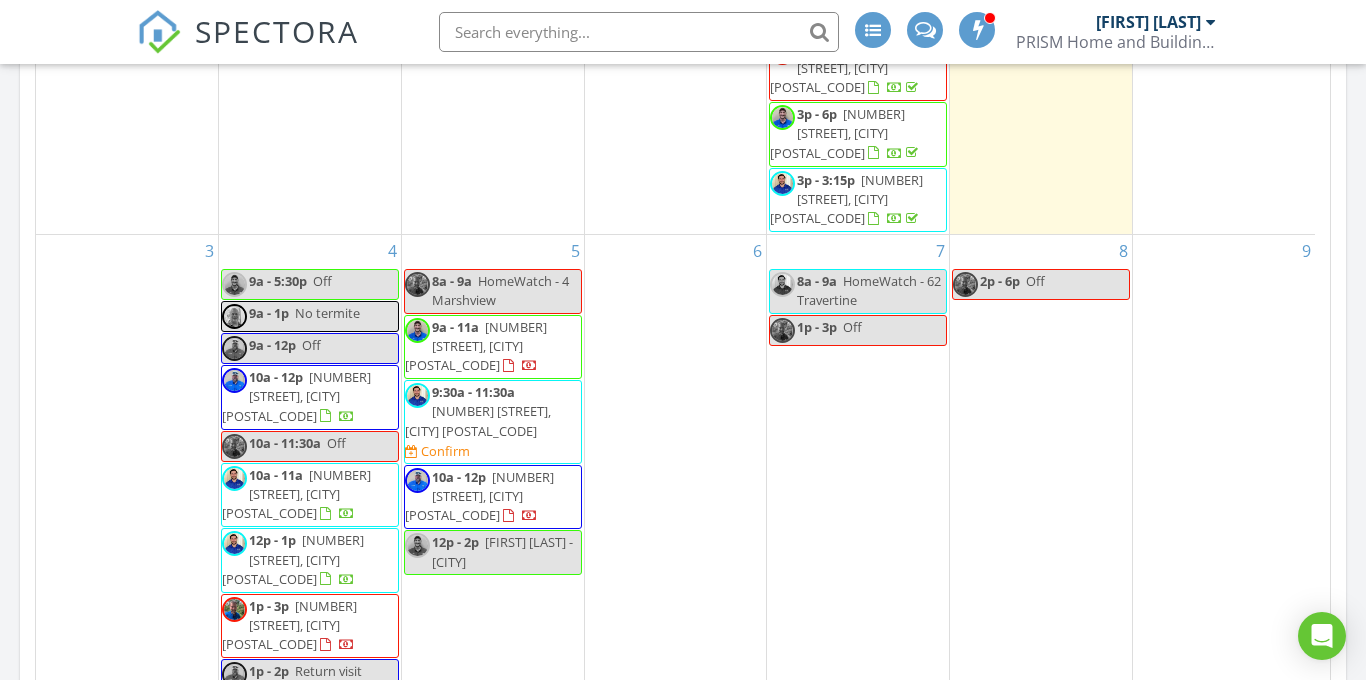 click on "9:30a - 11:30a
23 Raindrop Ln, Bluffton 29909
Confirm" at bounding box center (493, 422) 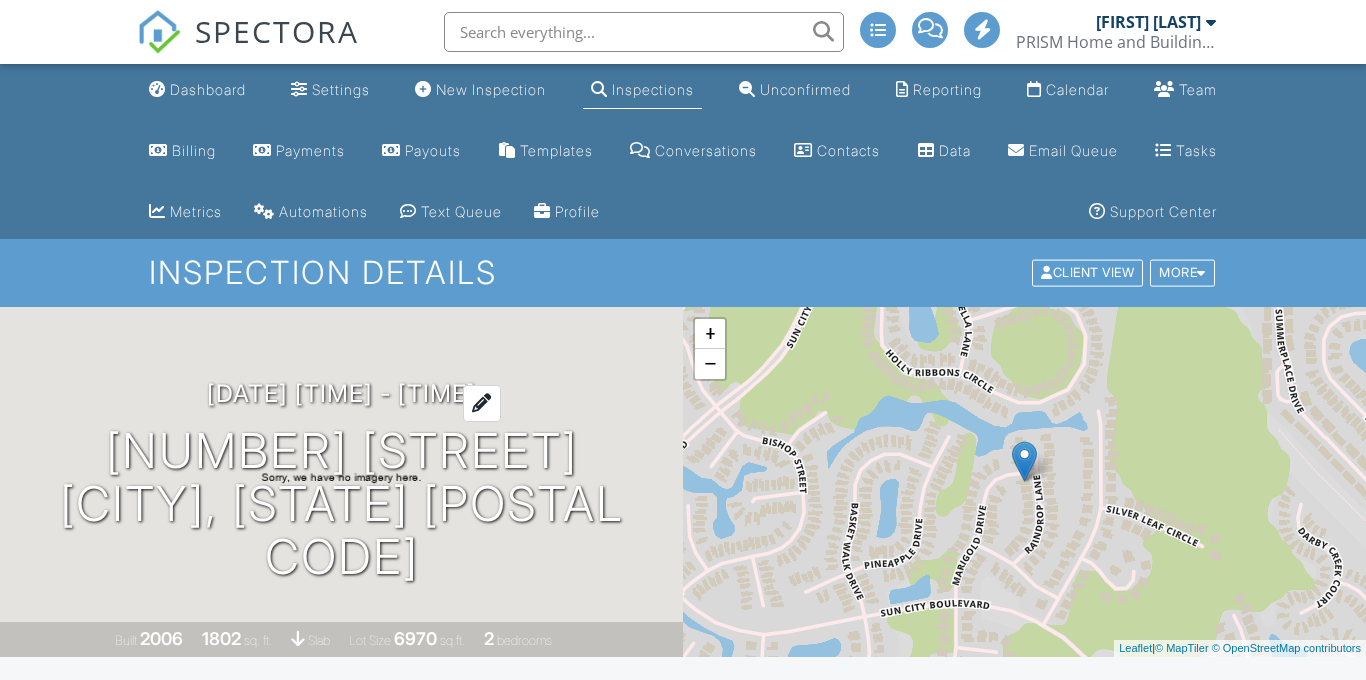 scroll, scrollTop: 593, scrollLeft: 0, axis: vertical 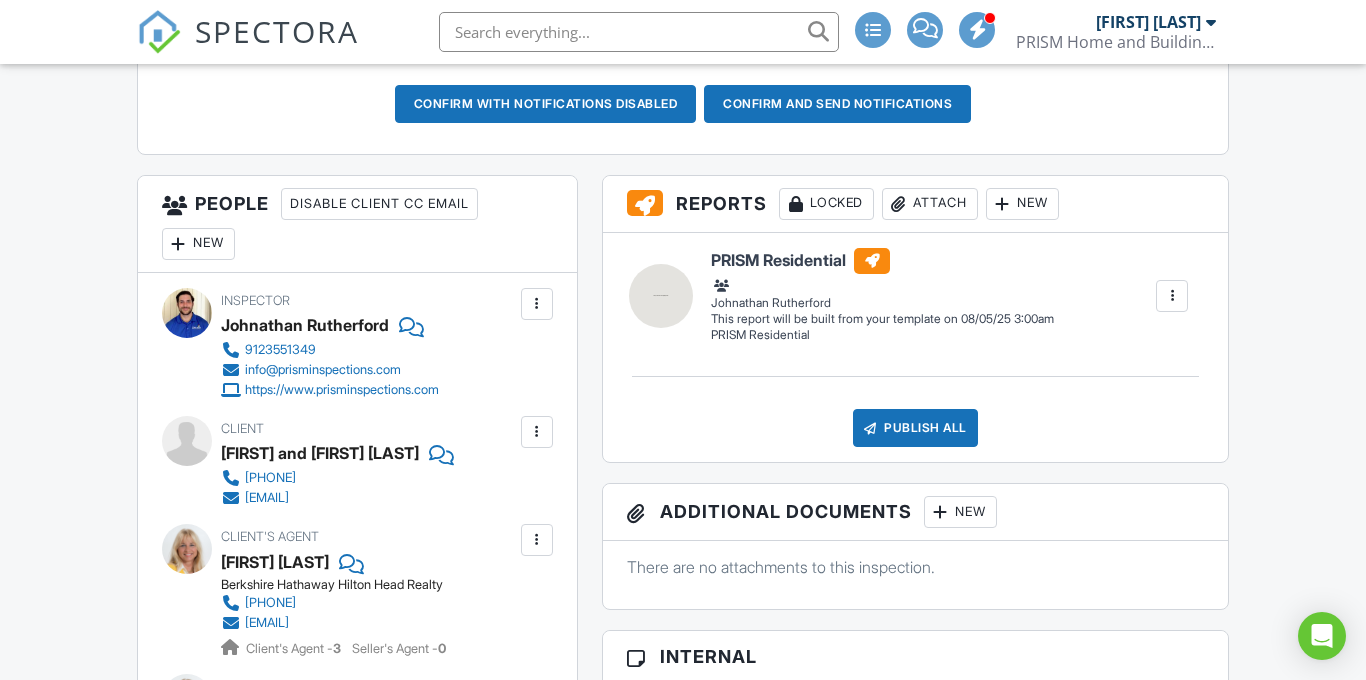 click on "New" at bounding box center (198, 244) 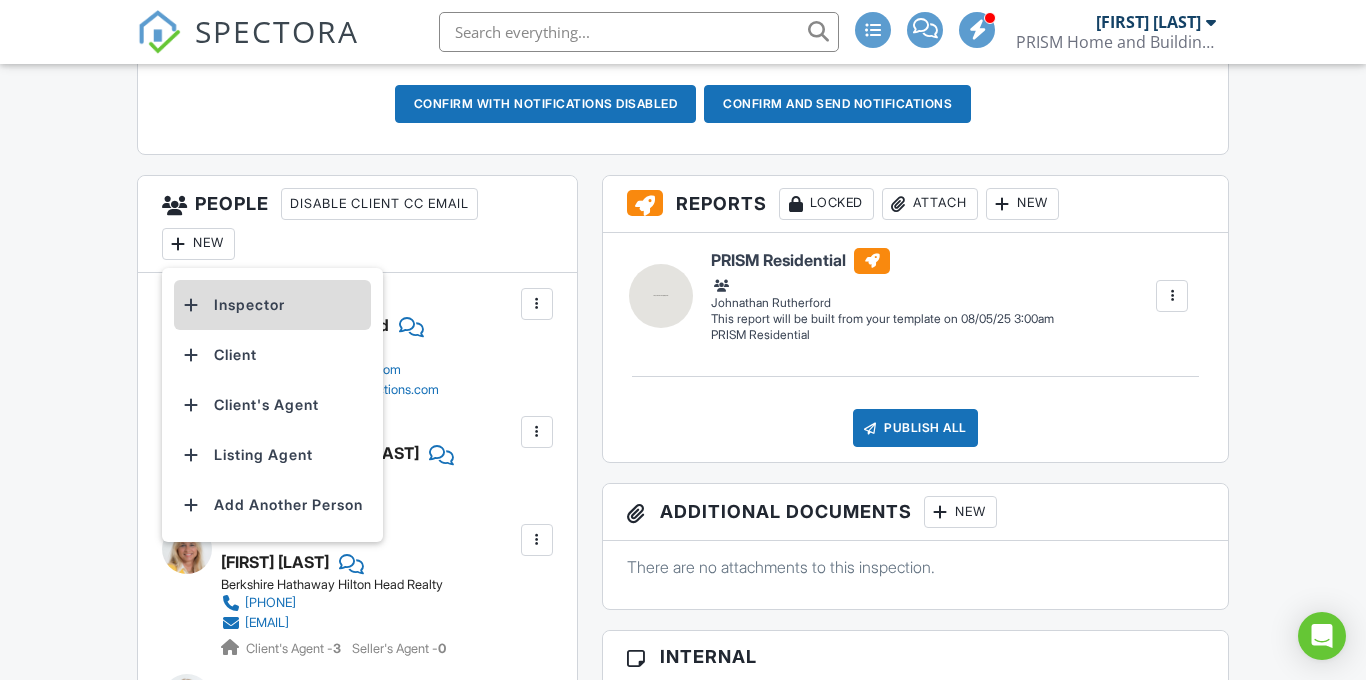 click on "Inspector" at bounding box center (272, 305) 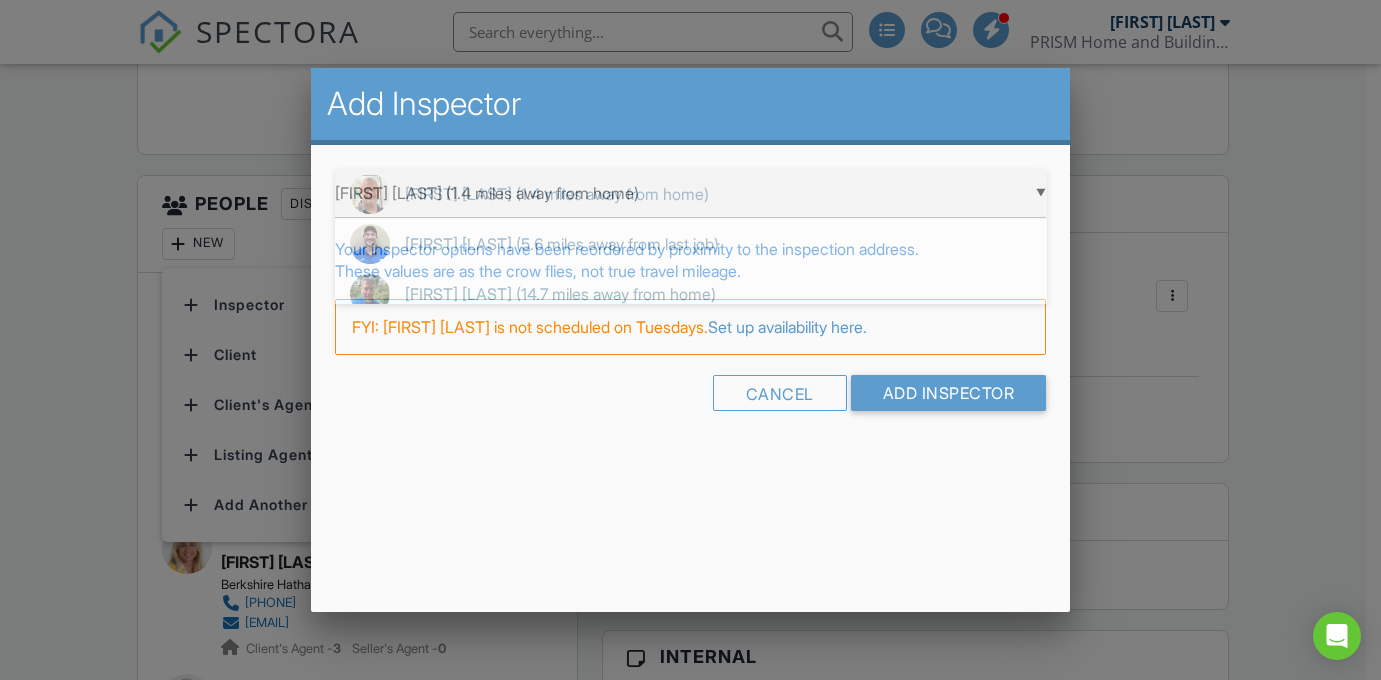 click on "▼ [FIRST] [LAST] (1.4 miles away from home) [FIRST] [LAST] (1.4 miles away from home) [FIRST] [LAST] (5.6 miles away from last job) [FIRST] [LAST] (14.7 miles away from home) [FIRST] [LAST] (33.0 miles away from last job) [FIRST] [LAST] (1.4 miles away from home) [FIRST] [LAST] (5.6 miles away from last job) [FIRST] [LAST] (14.7 miles away from home) [FIRST] [LAST] (33.0 miles away from last job)" at bounding box center [691, 193] 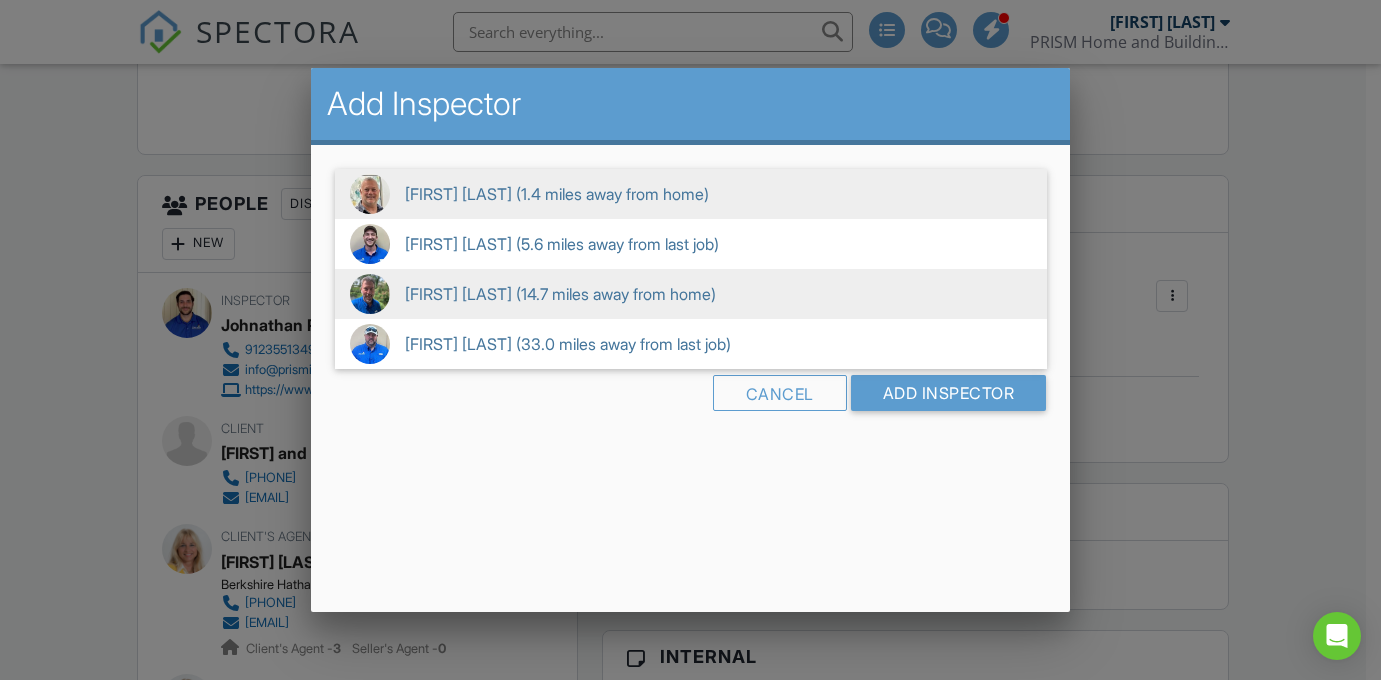 click on "[FIRST] [LAST] (14.7 miles away from home)" at bounding box center (691, 294) 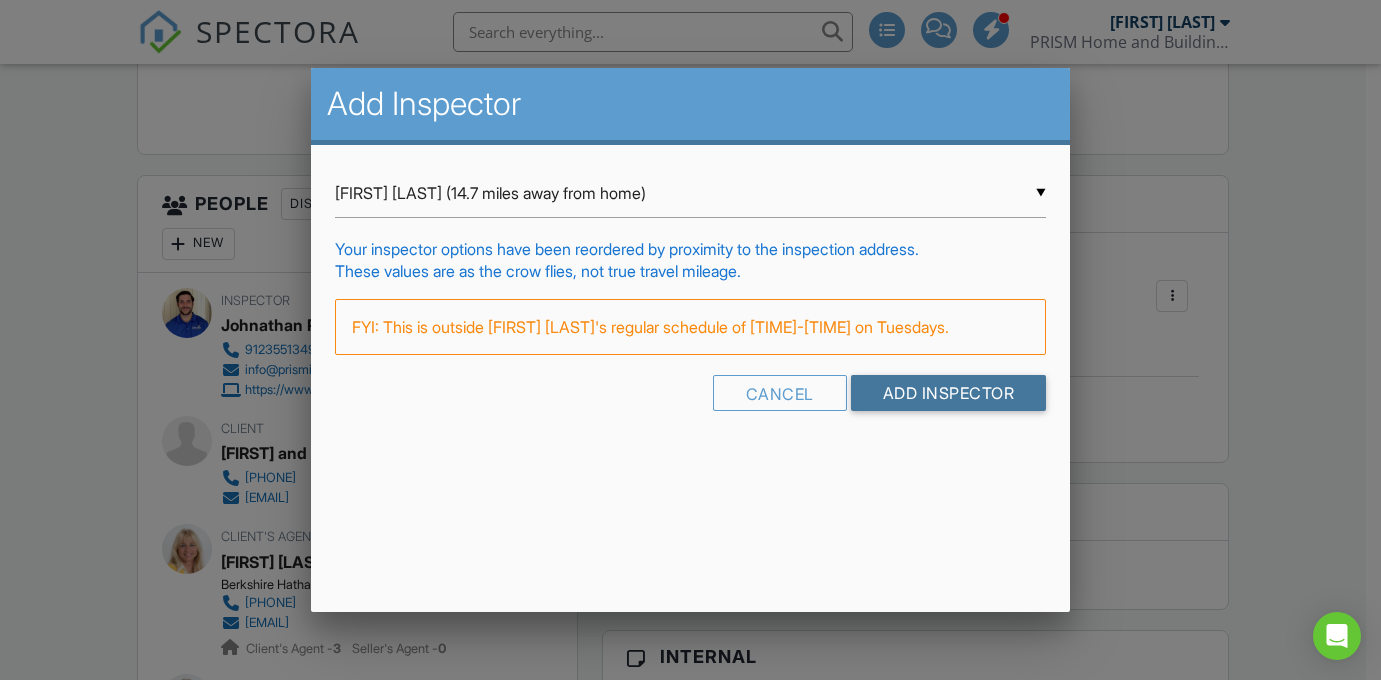 click on "Add Inspector" at bounding box center [949, 393] 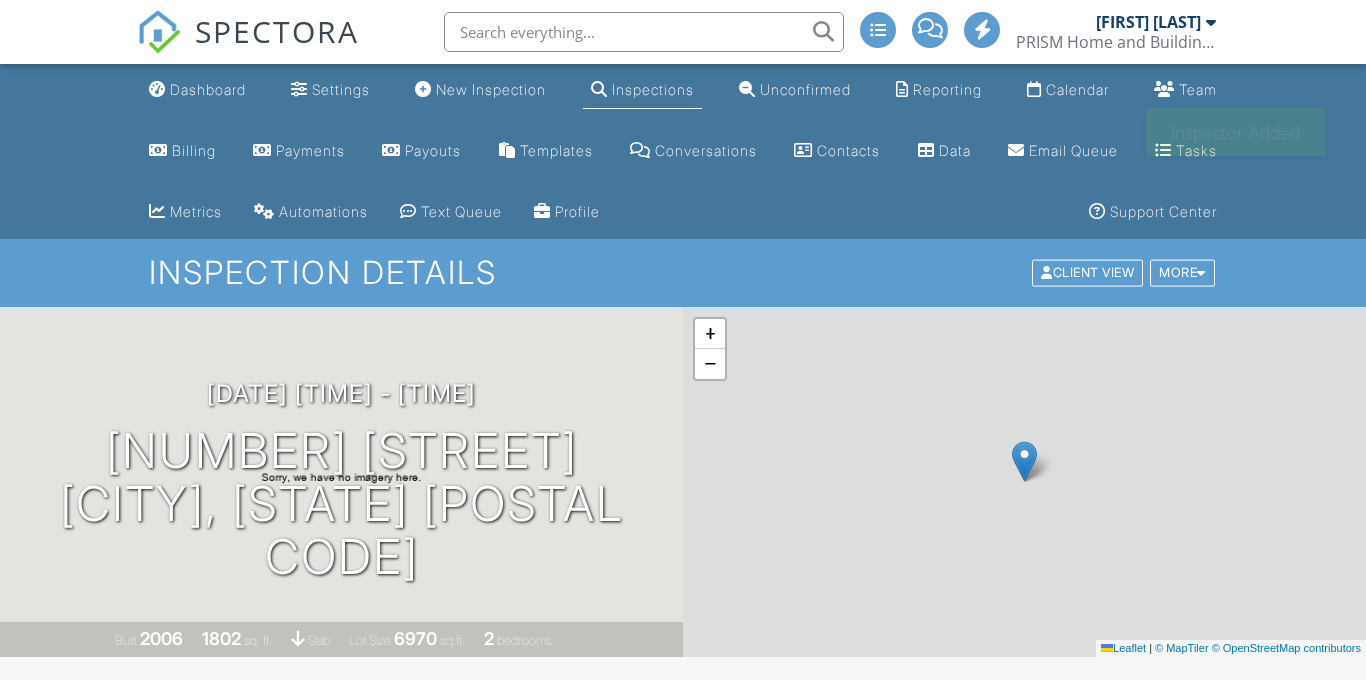 scroll, scrollTop: 0, scrollLeft: 0, axis: both 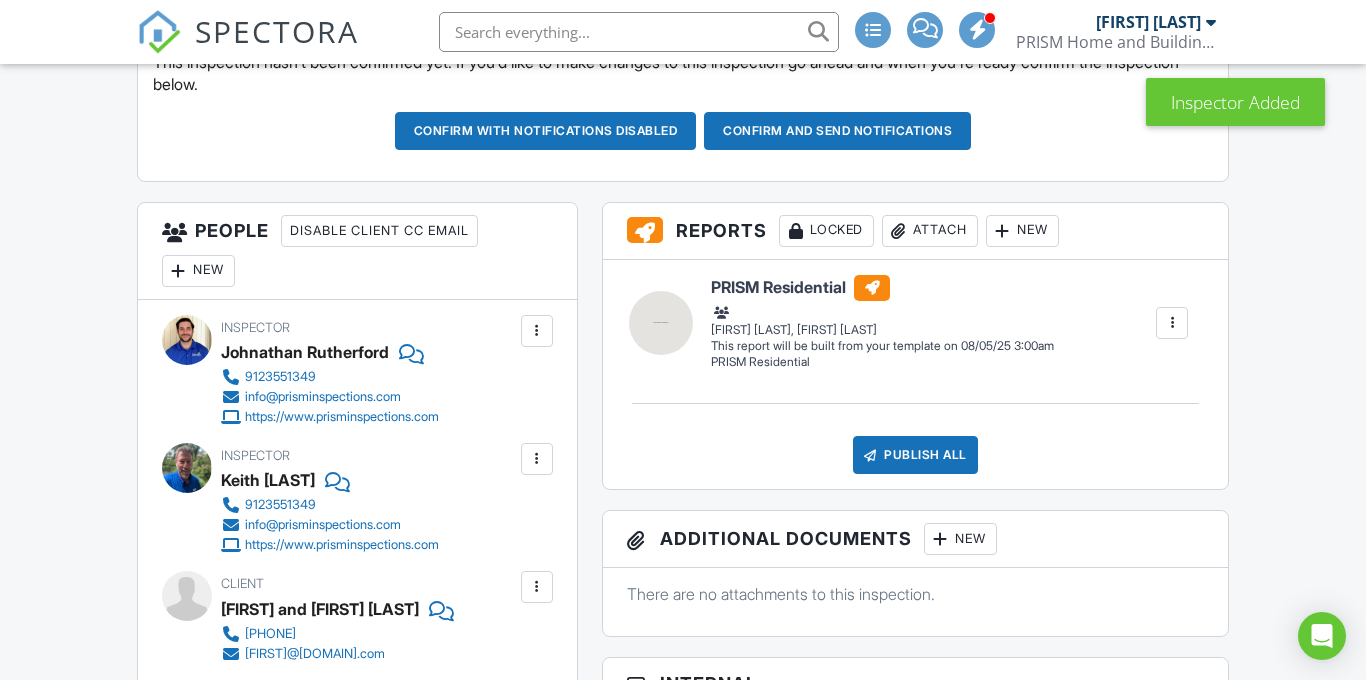 click at bounding box center [537, 331] 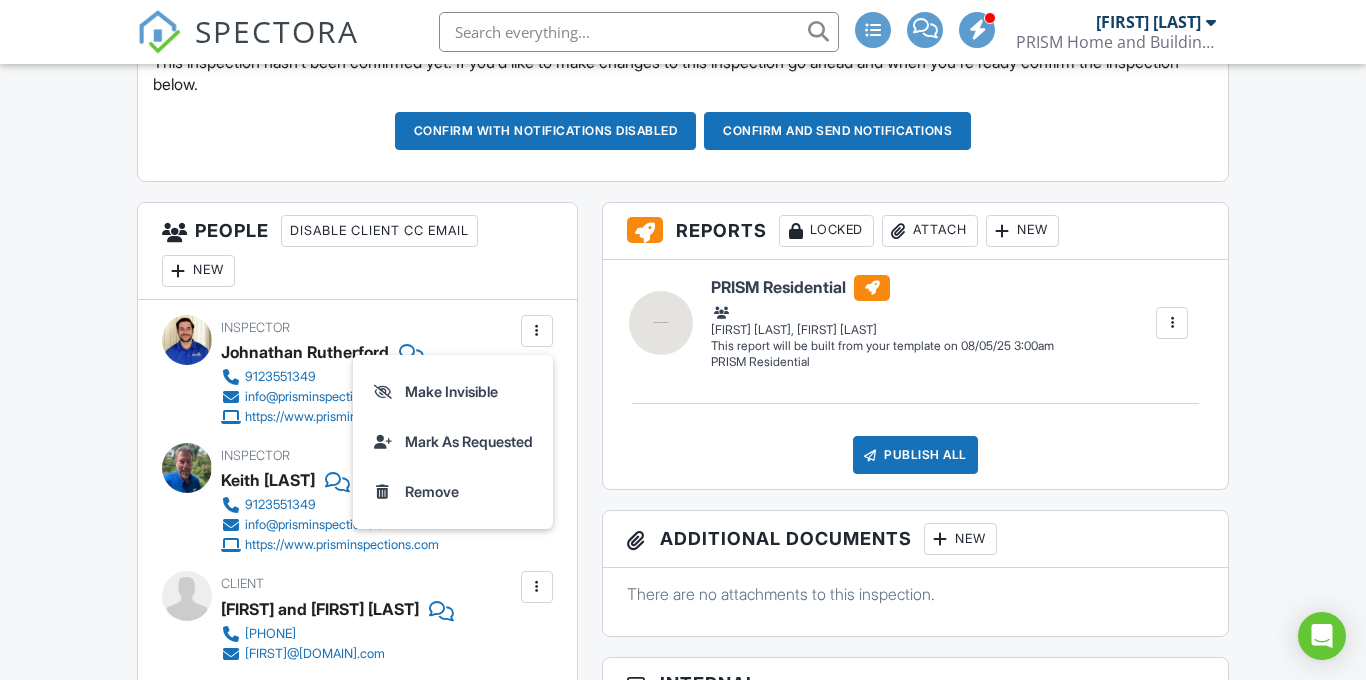 click on "Remove" at bounding box center (453, 492) 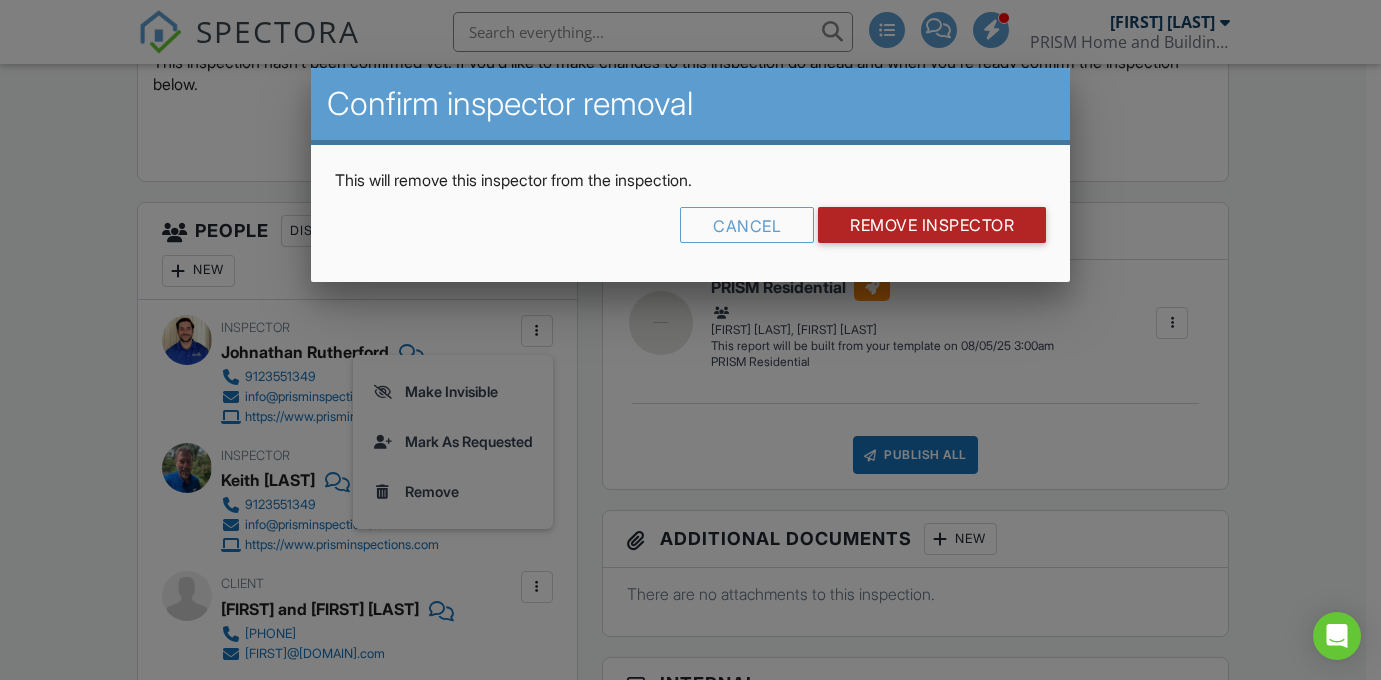 click on "Remove Inspector" at bounding box center (932, 225) 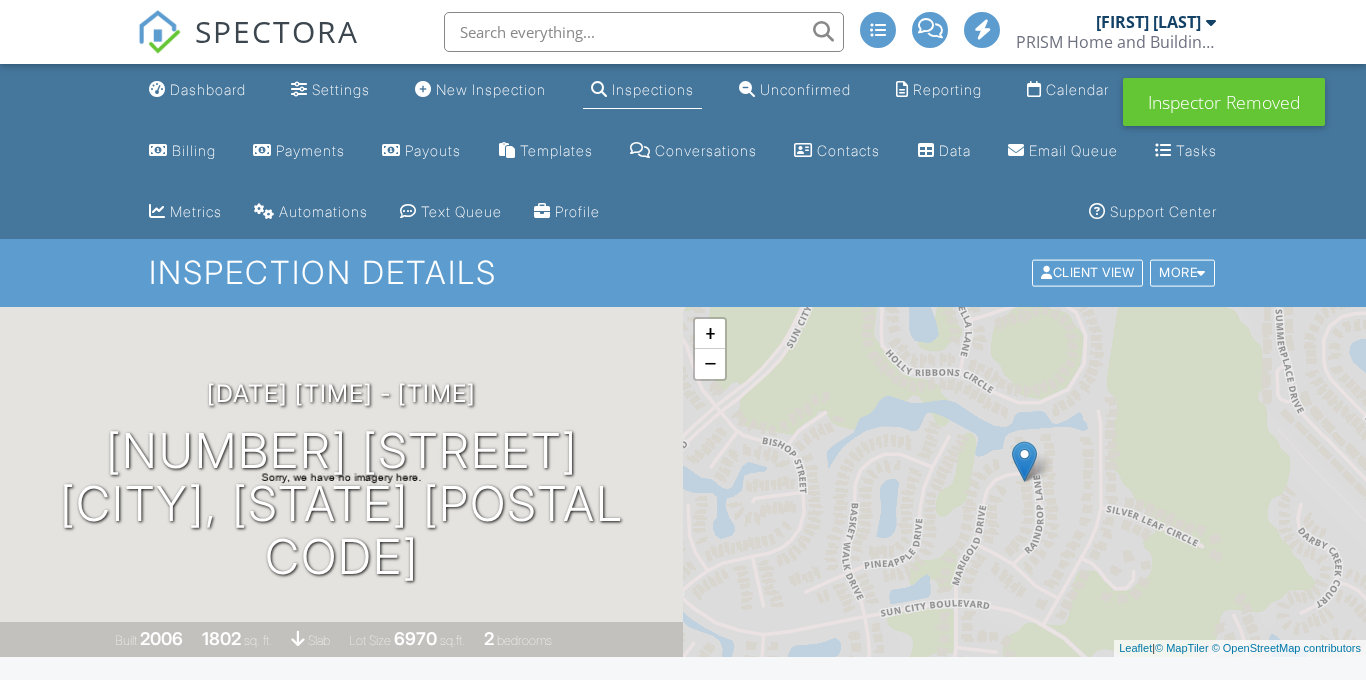 scroll, scrollTop: 0, scrollLeft: 0, axis: both 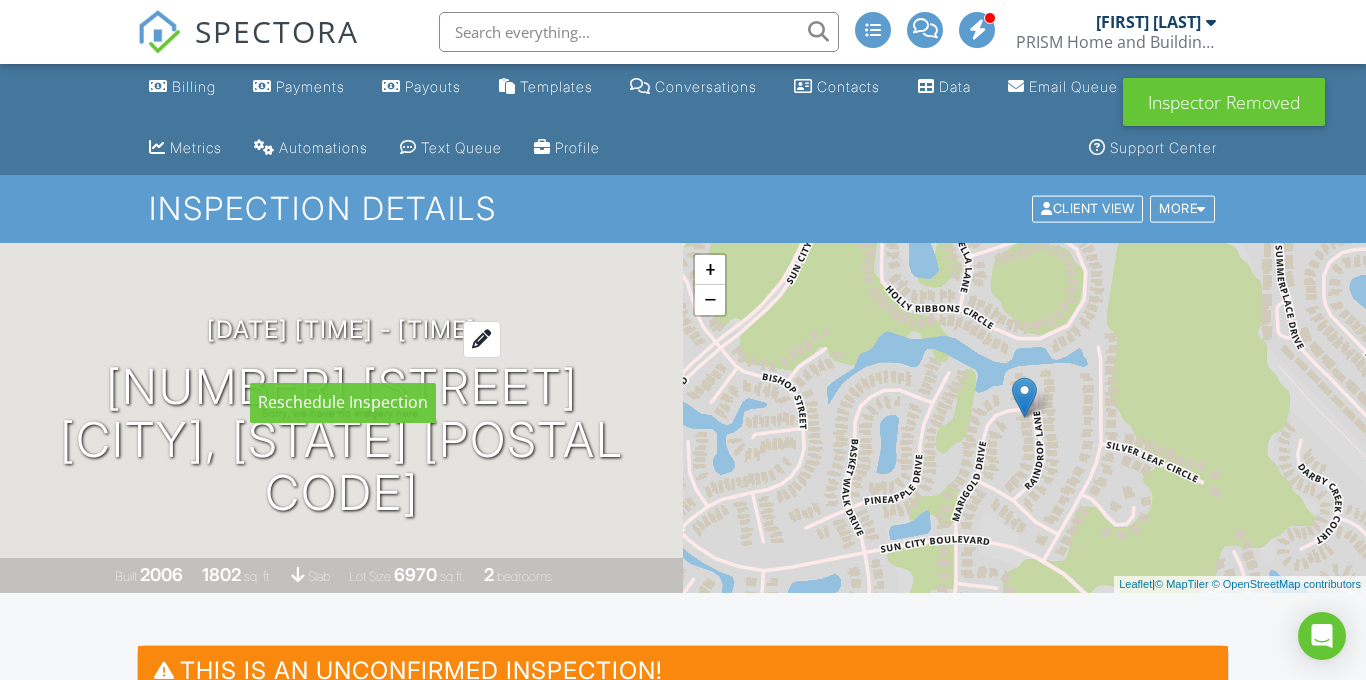 click on "[DATE] [TIME]
- [TIME]" at bounding box center [341, 329] 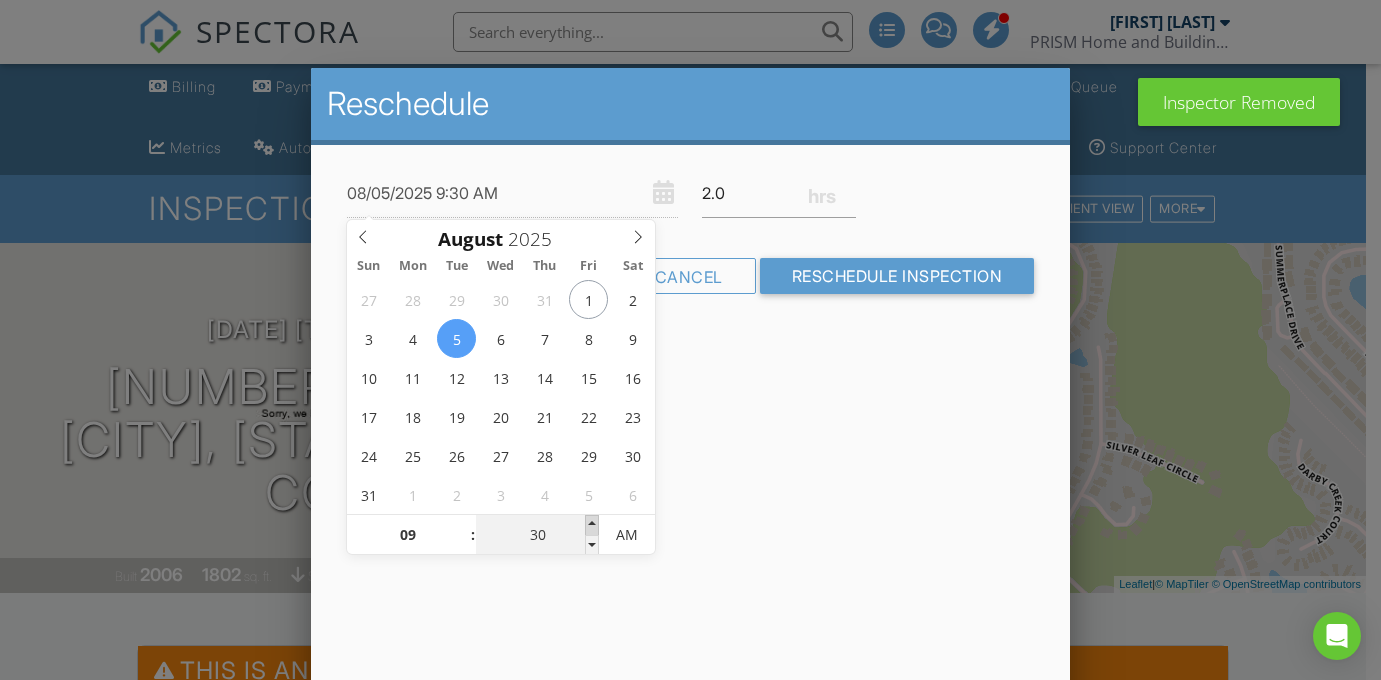 type on "[DATE] [TIME]" 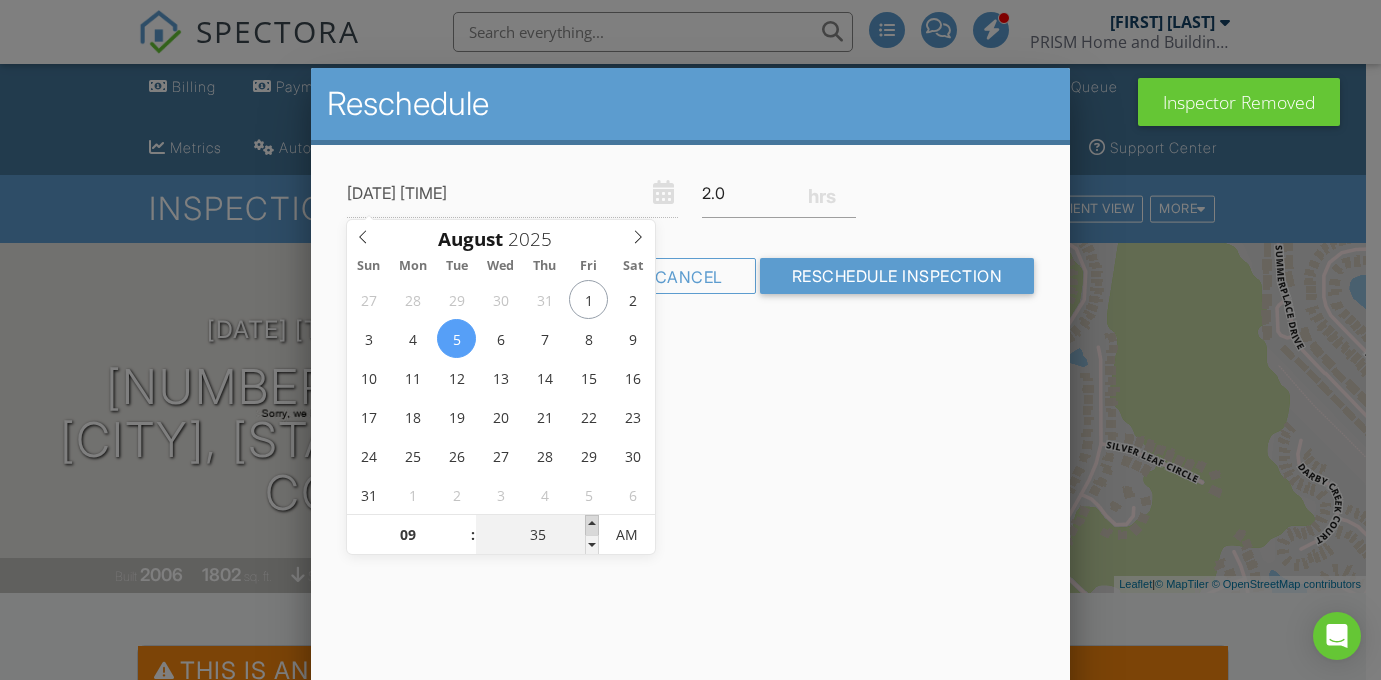 click at bounding box center (592, 525) 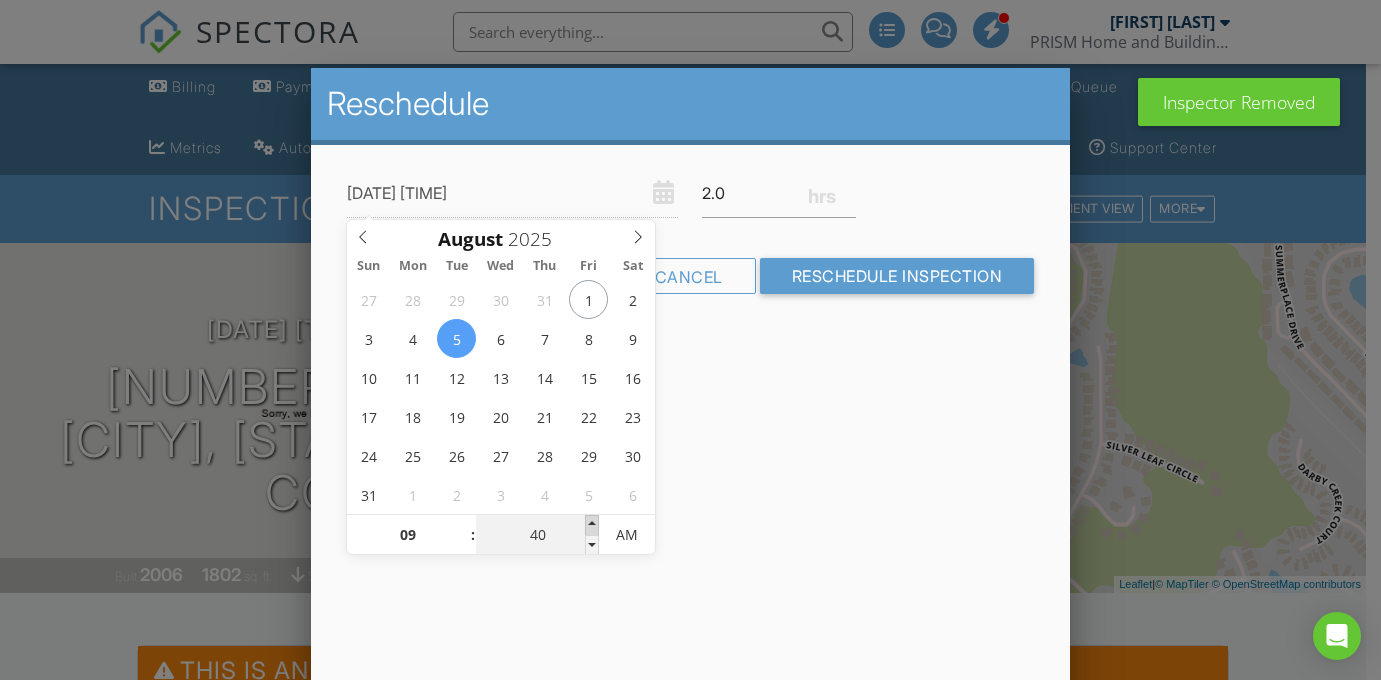 click at bounding box center [592, 525] 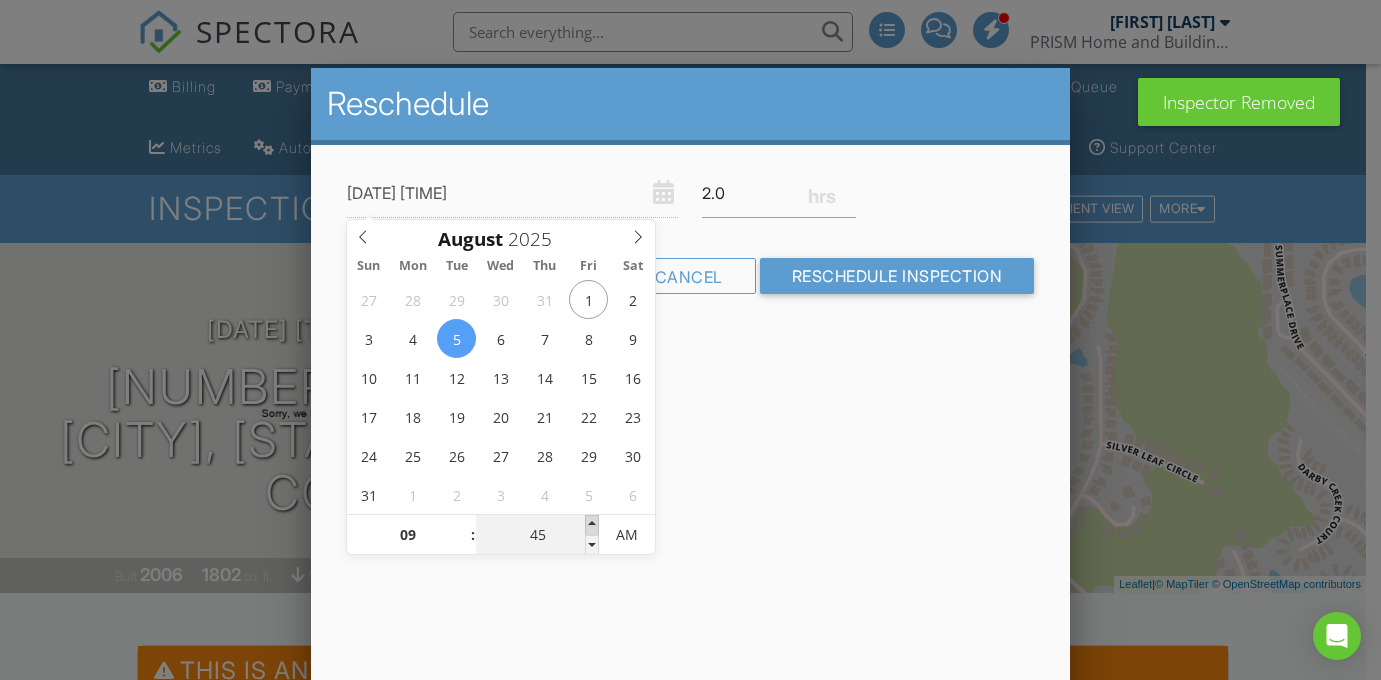 click at bounding box center (592, 525) 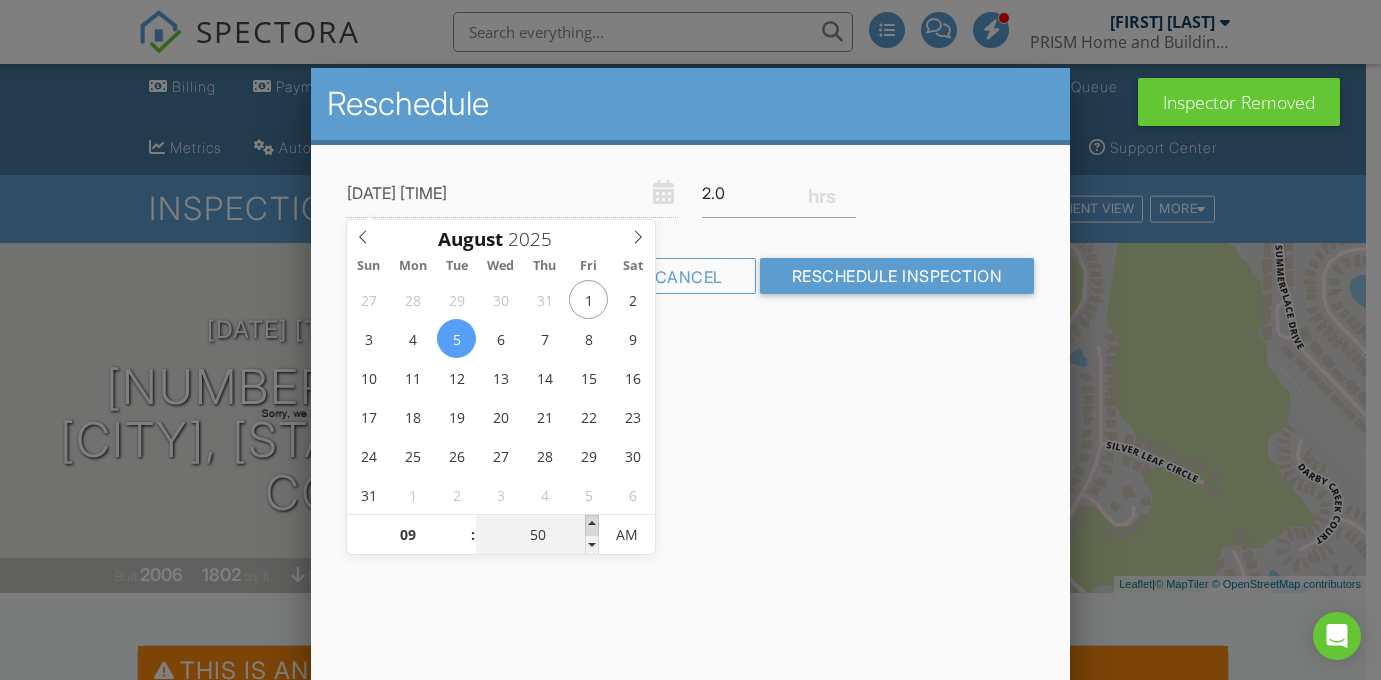 click at bounding box center [592, 525] 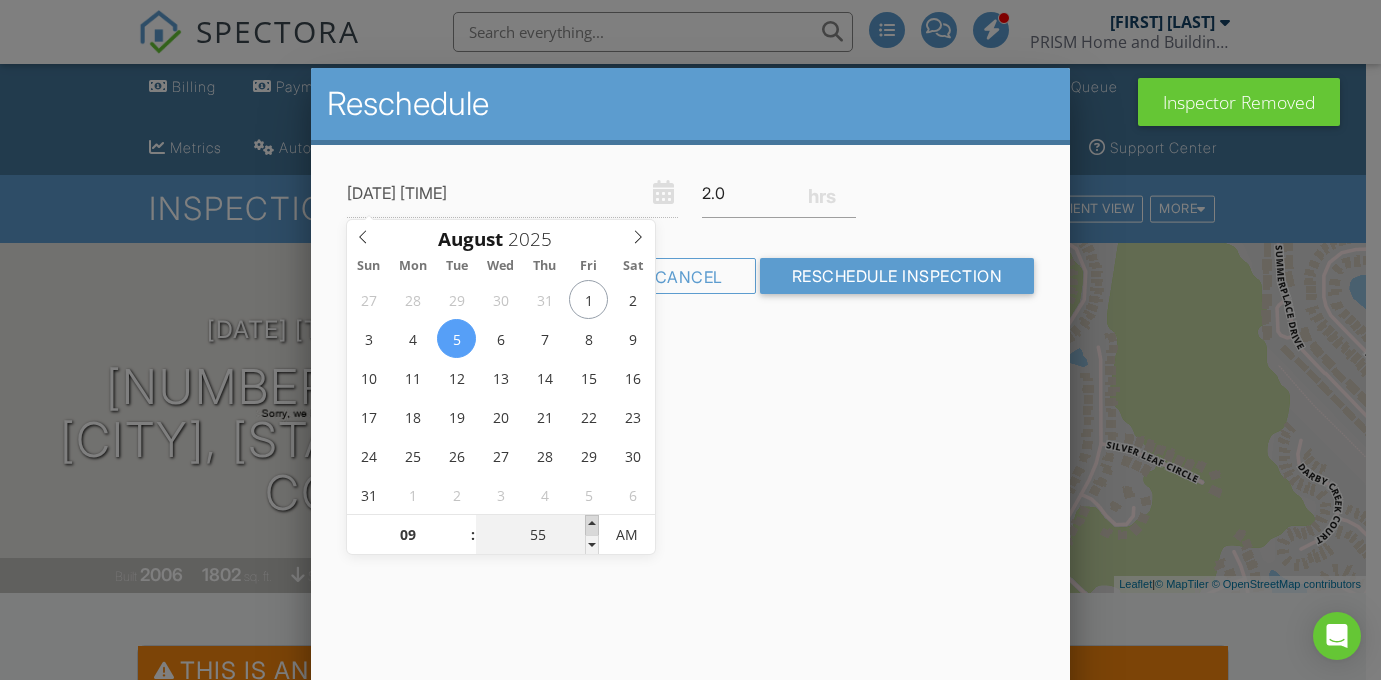 click at bounding box center [592, 525] 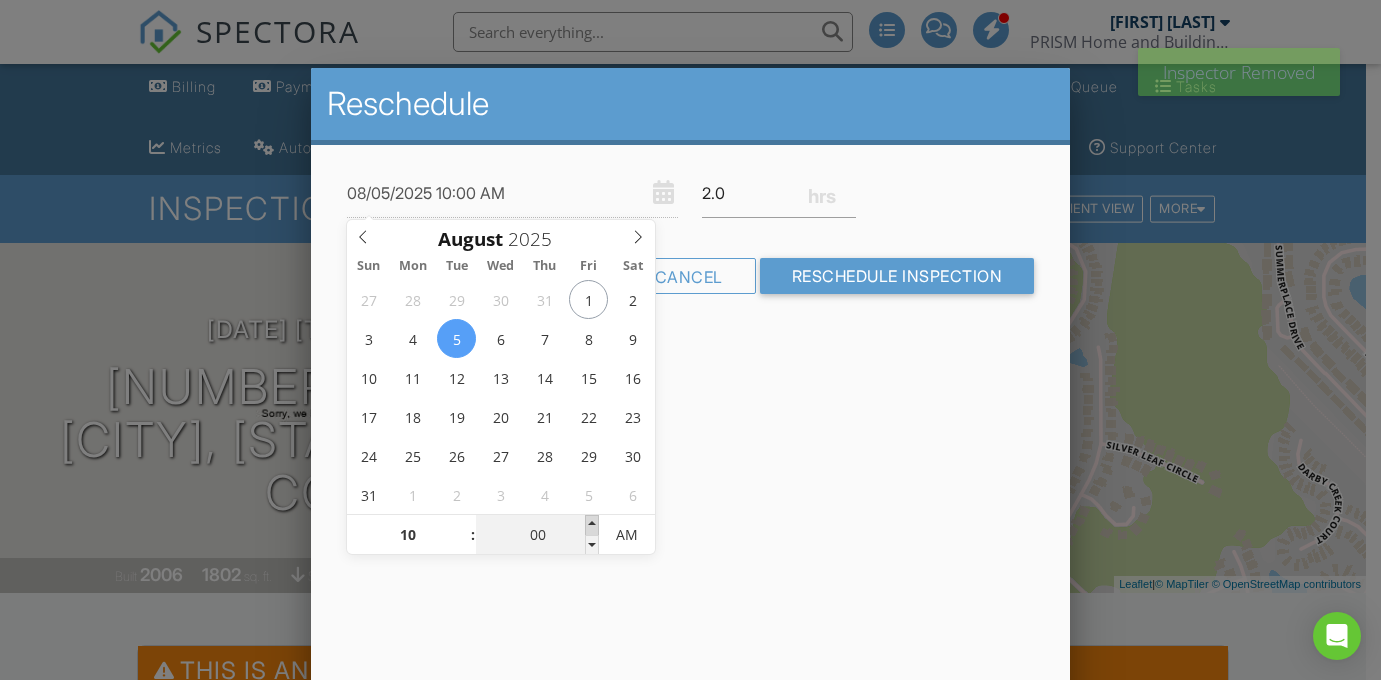 click at bounding box center (592, 525) 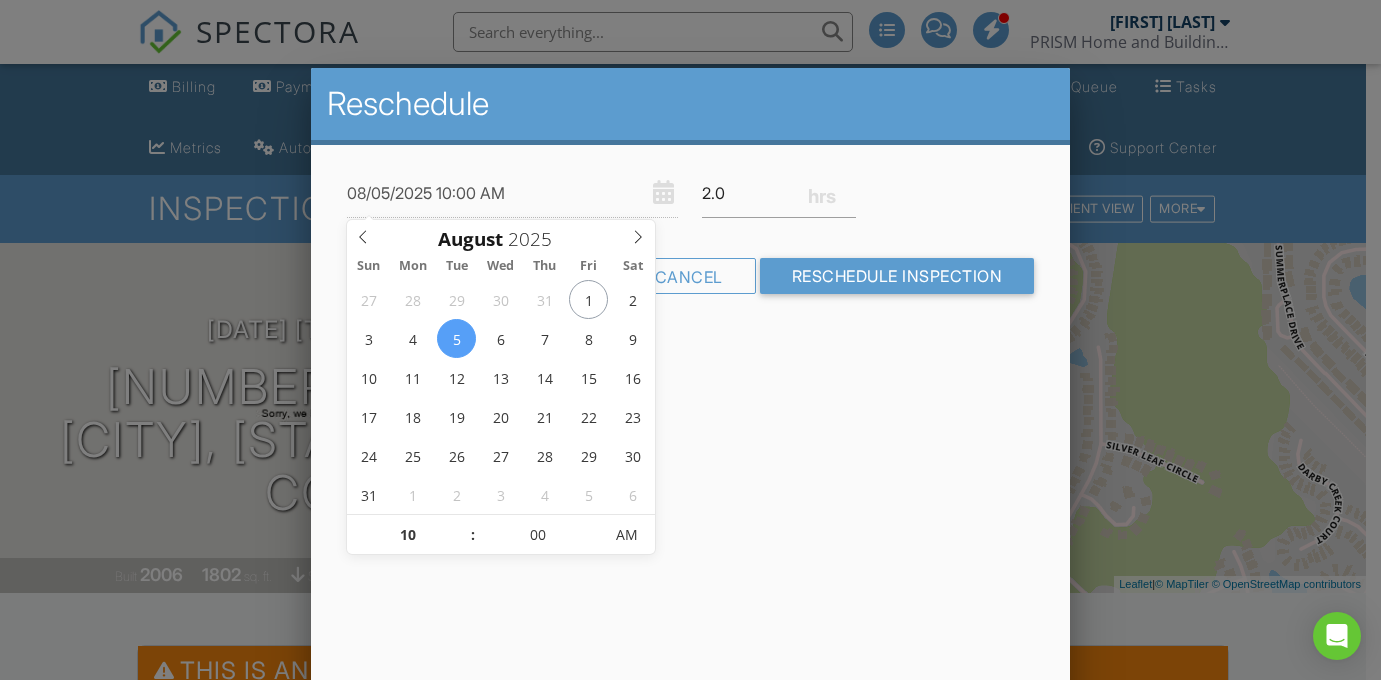 click on "Reschedule
[DATE] [TIME]
2.0
Warning: this date/time is in the past.
FYI: This is outside [FIRST] [LAST]'s regular schedule of 10:00 AM-06:00 PM on Tuesdays.
Cancel
Reschedule Inspection" at bounding box center [691, 418] 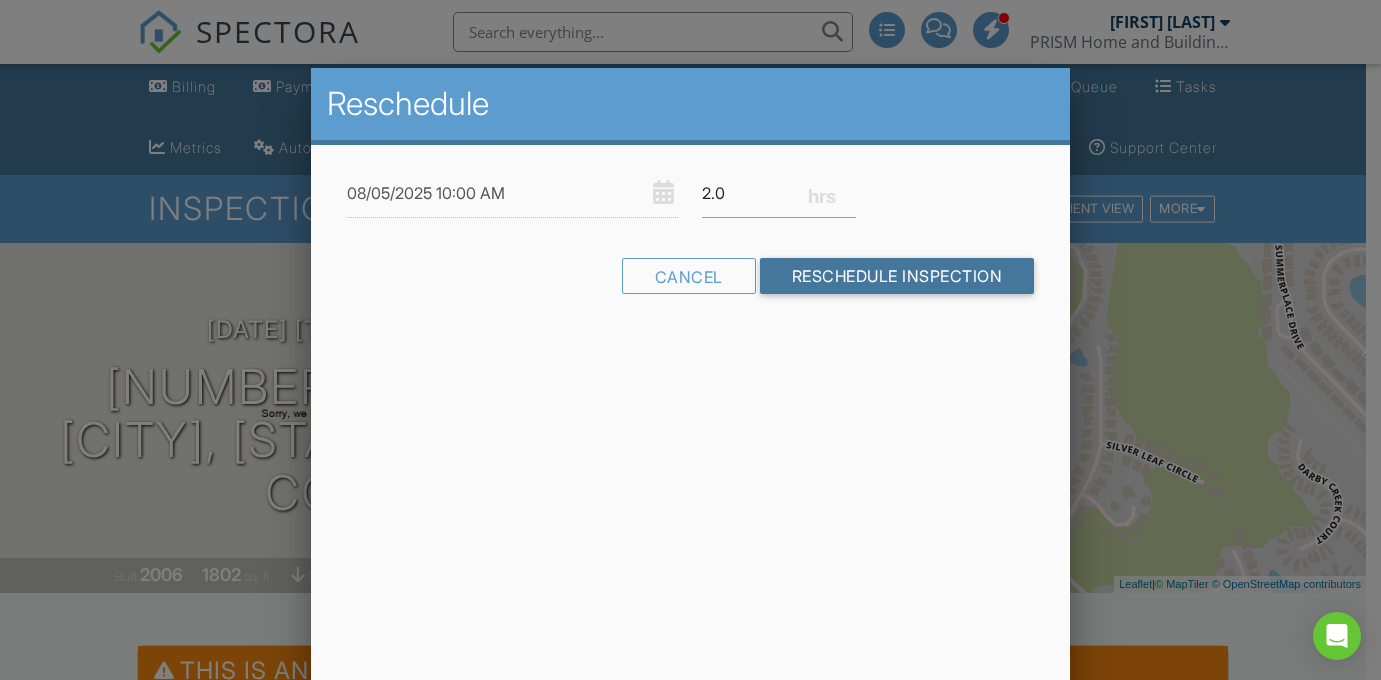 click on "Reschedule Inspection" at bounding box center [897, 276] 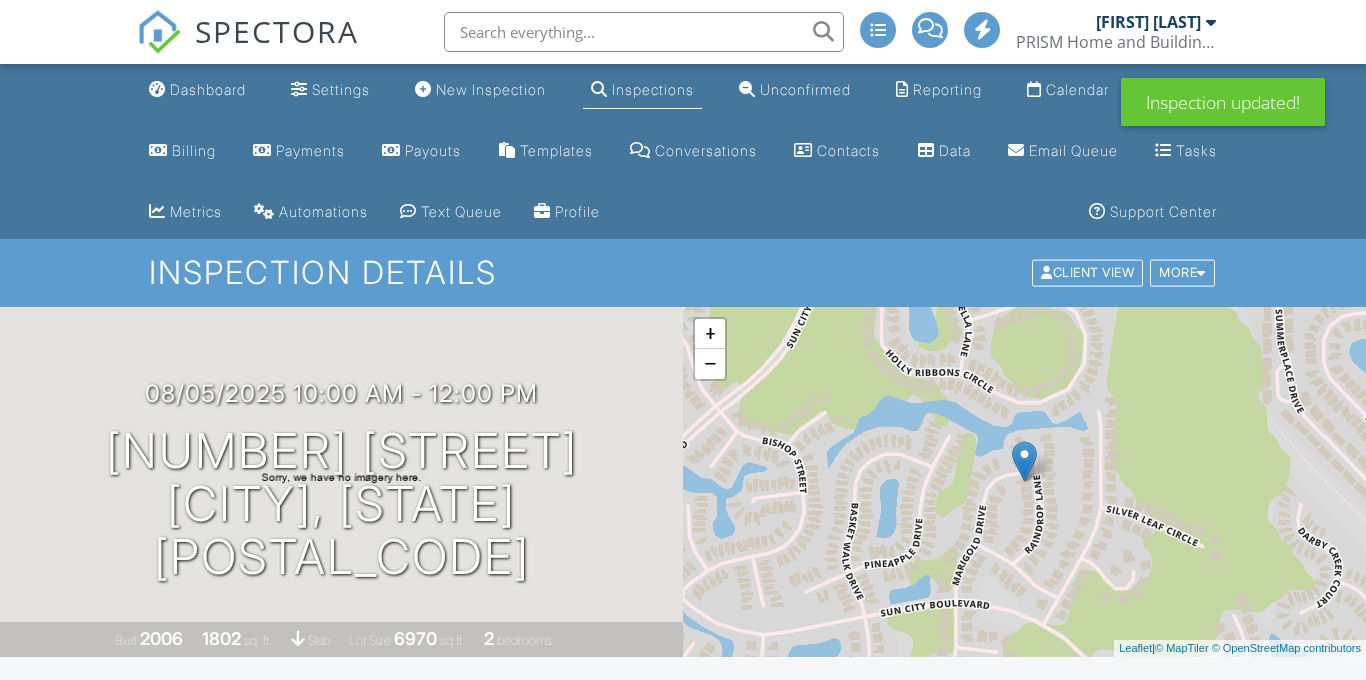 scroll, scrollTop: 0, scrollLeft: 0, axis: both 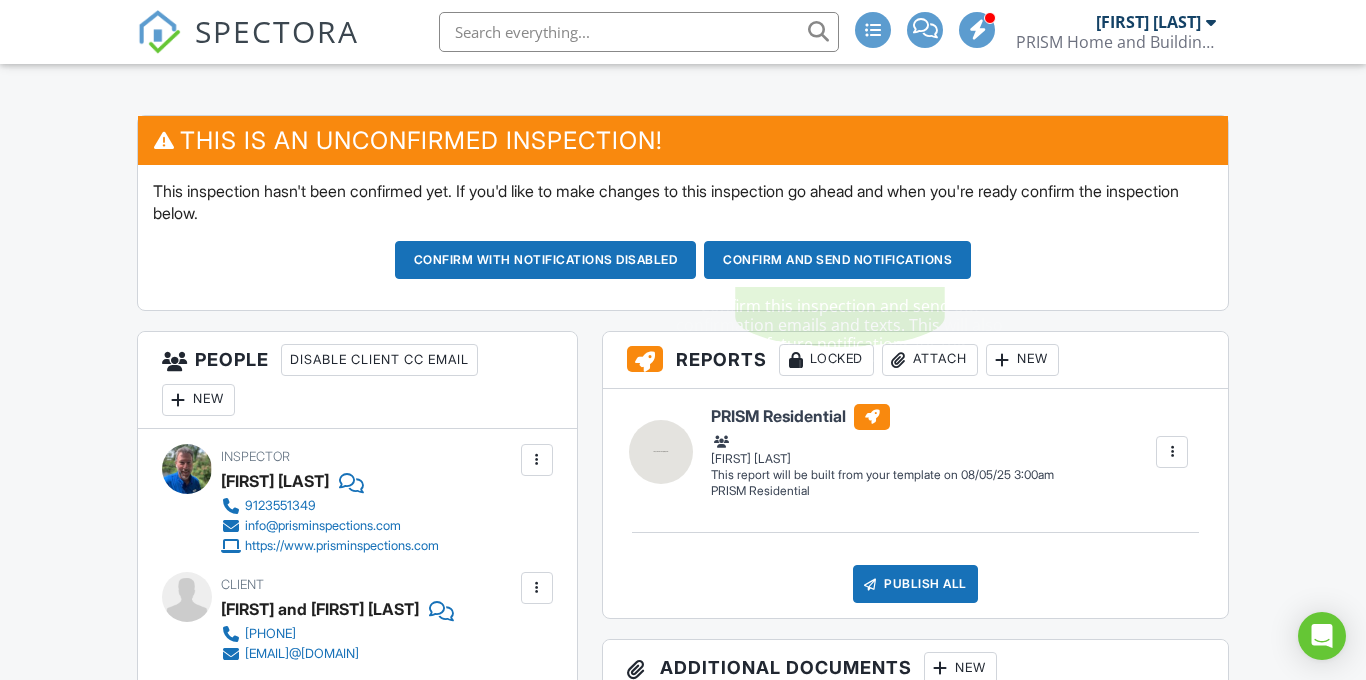 click on "Confirm and send notifications" at bounding box center [546, 260] 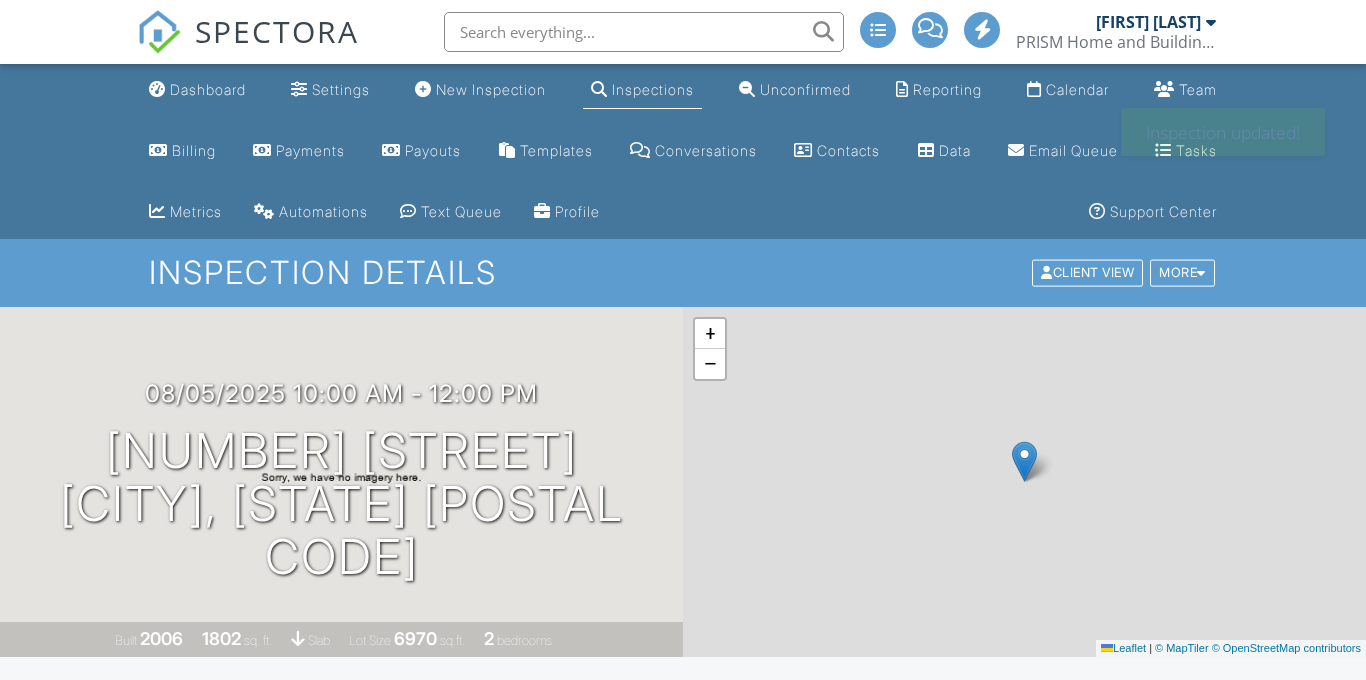 scroll, scrollTop: 0, scrollLeft: 0, axis: both 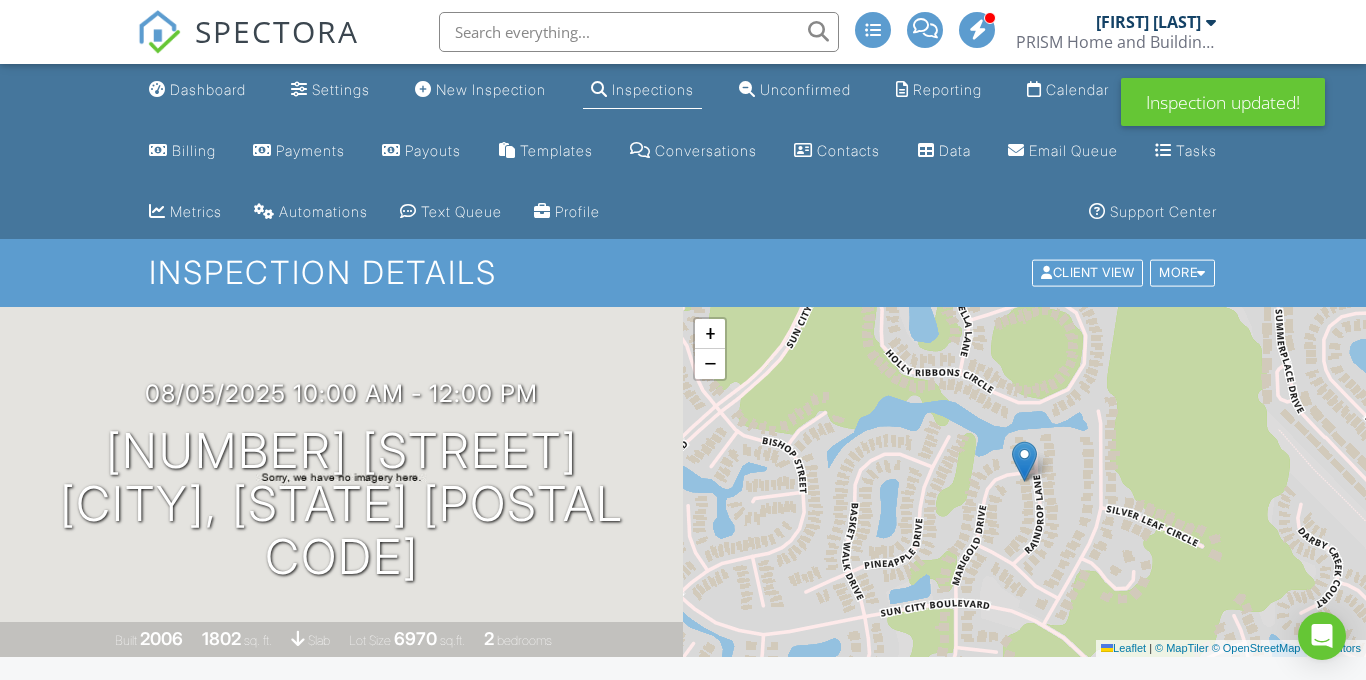 click on "Dashboard" at bounding box center (197, 90) 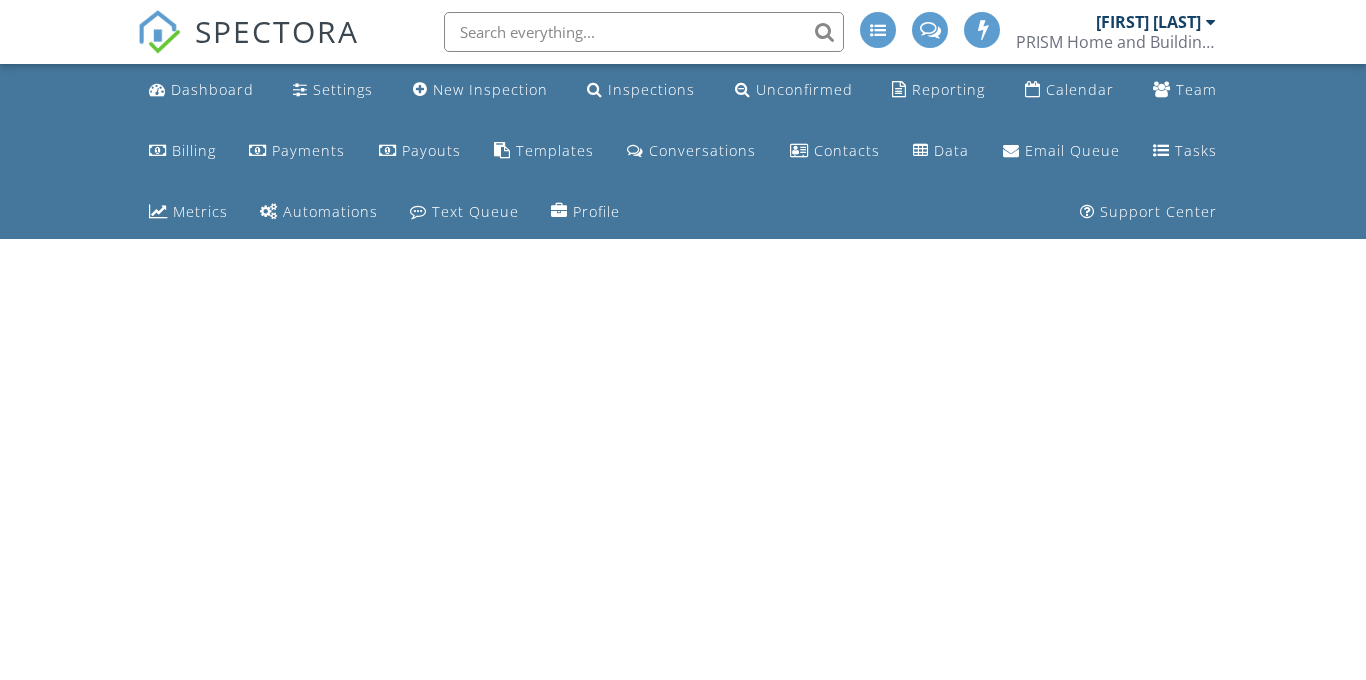 scroll, scrollTop: 0, scrollLeft: 0, axis: both 